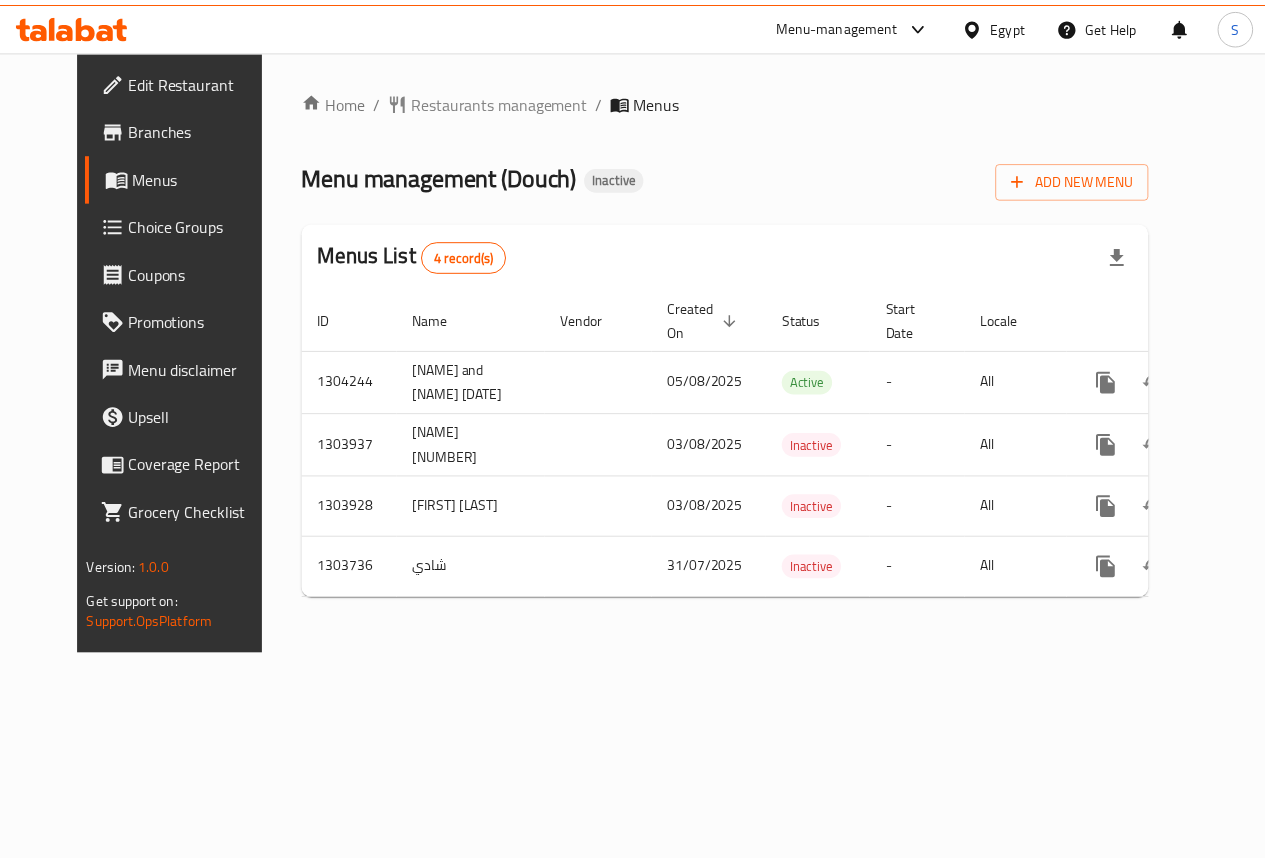 scroll, scrollTop: 0, scrollLeft: 0, axis: both 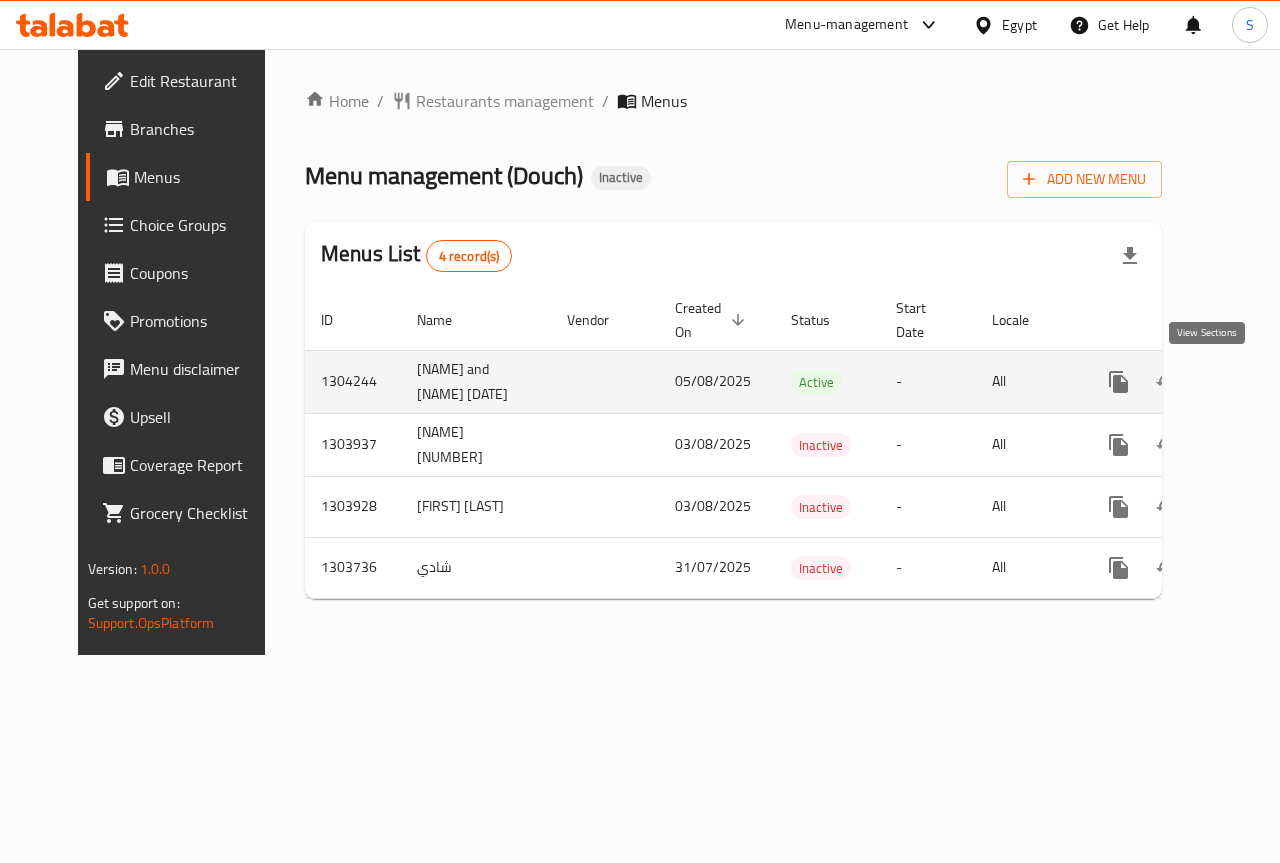 click 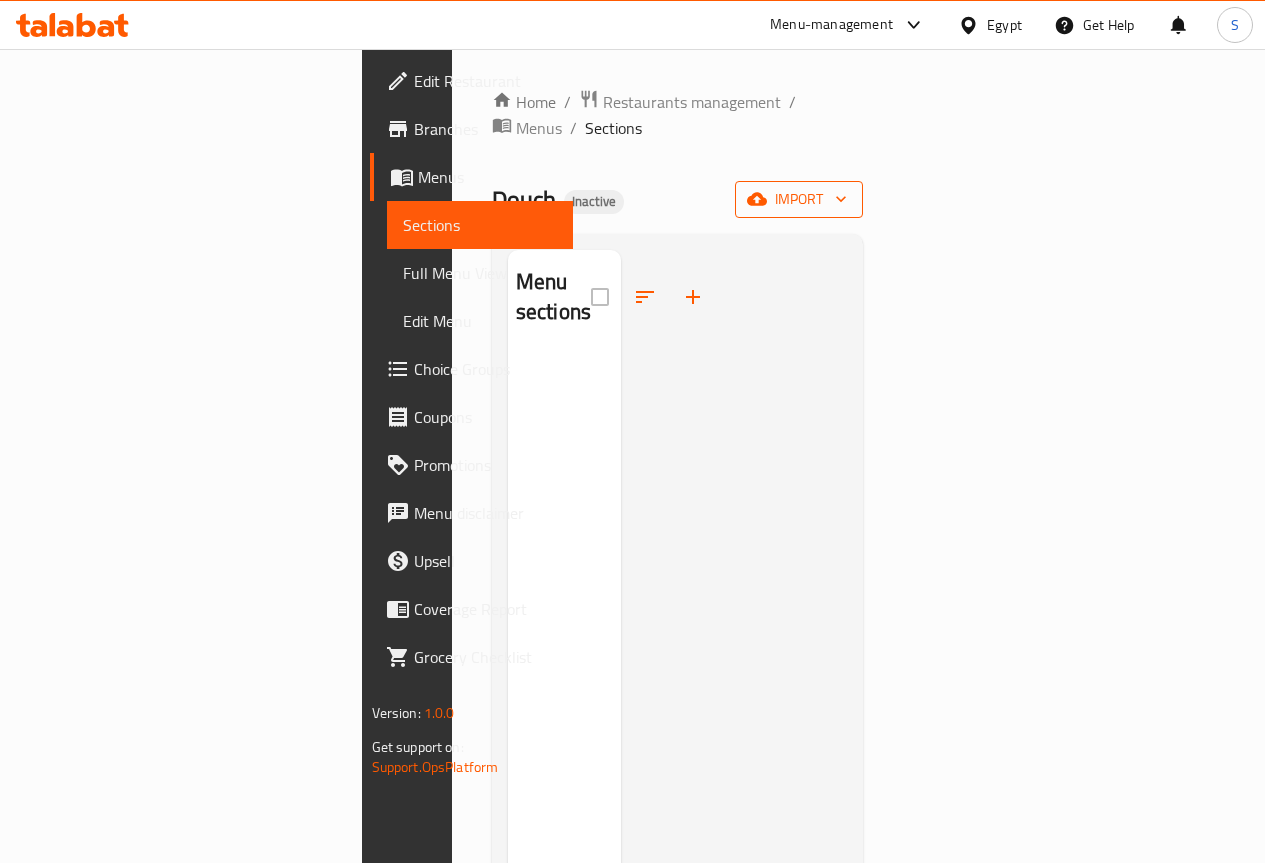 click on "import" at bounding box center [799, 199] 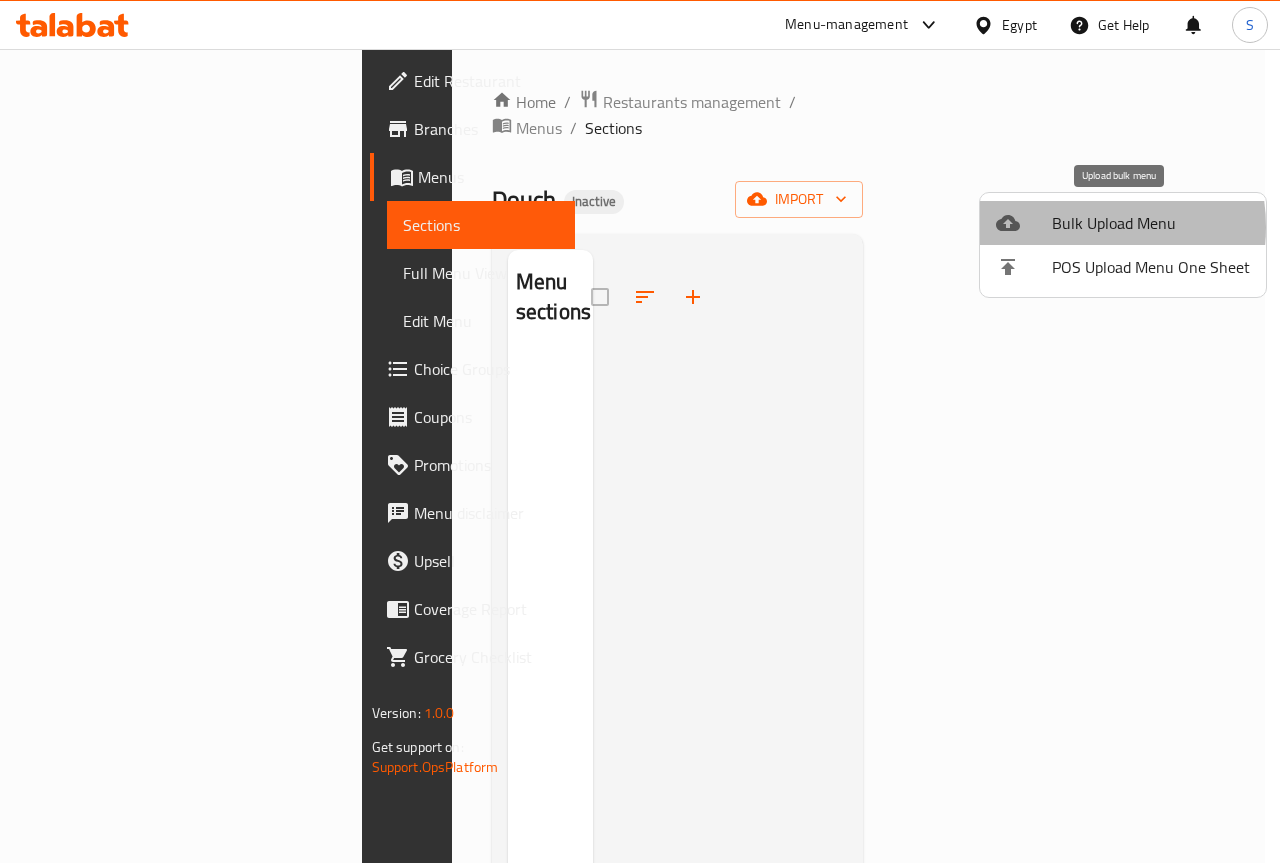 click on "Bulk Upload Menu" at bounding box center [1151, 223] 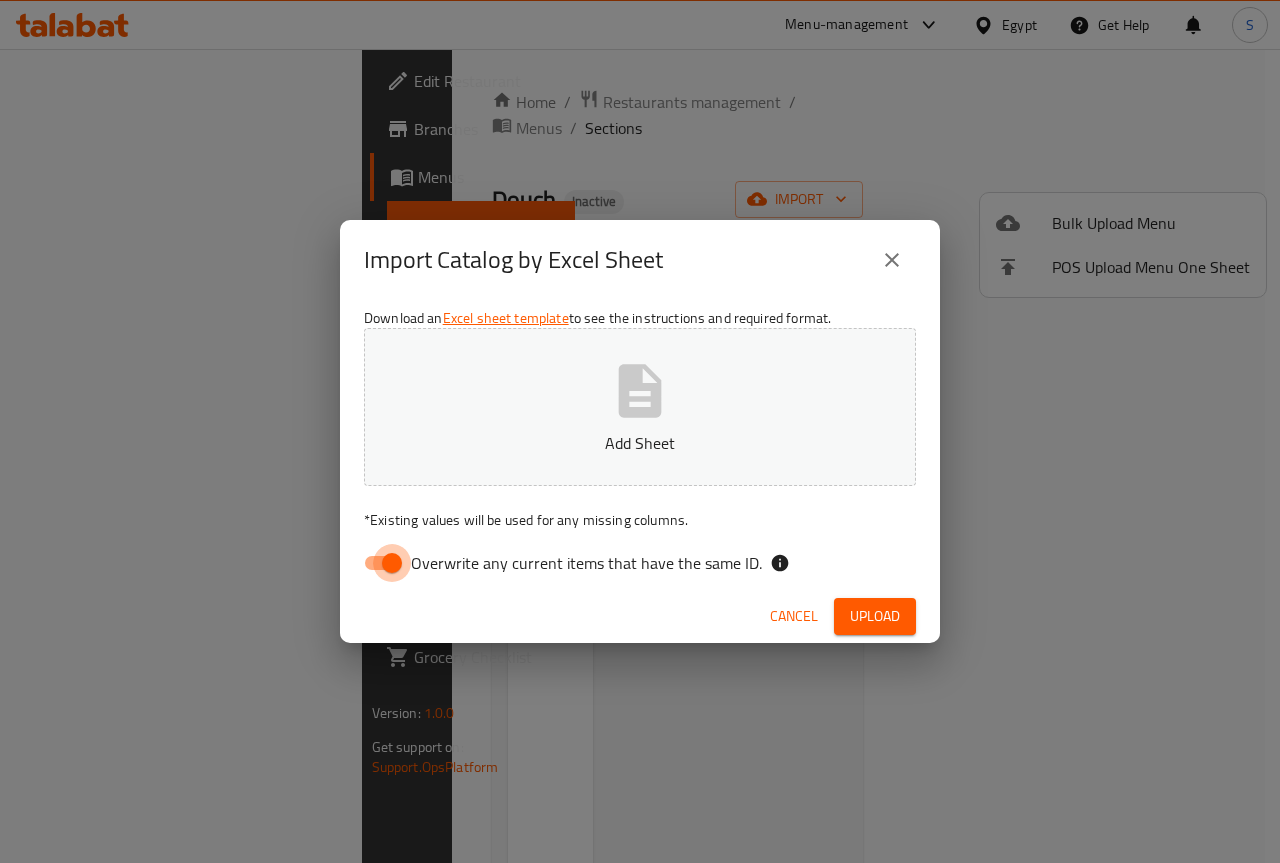 click on "Overwrite any current items that have the same ID." at bounding box center [392, 563] 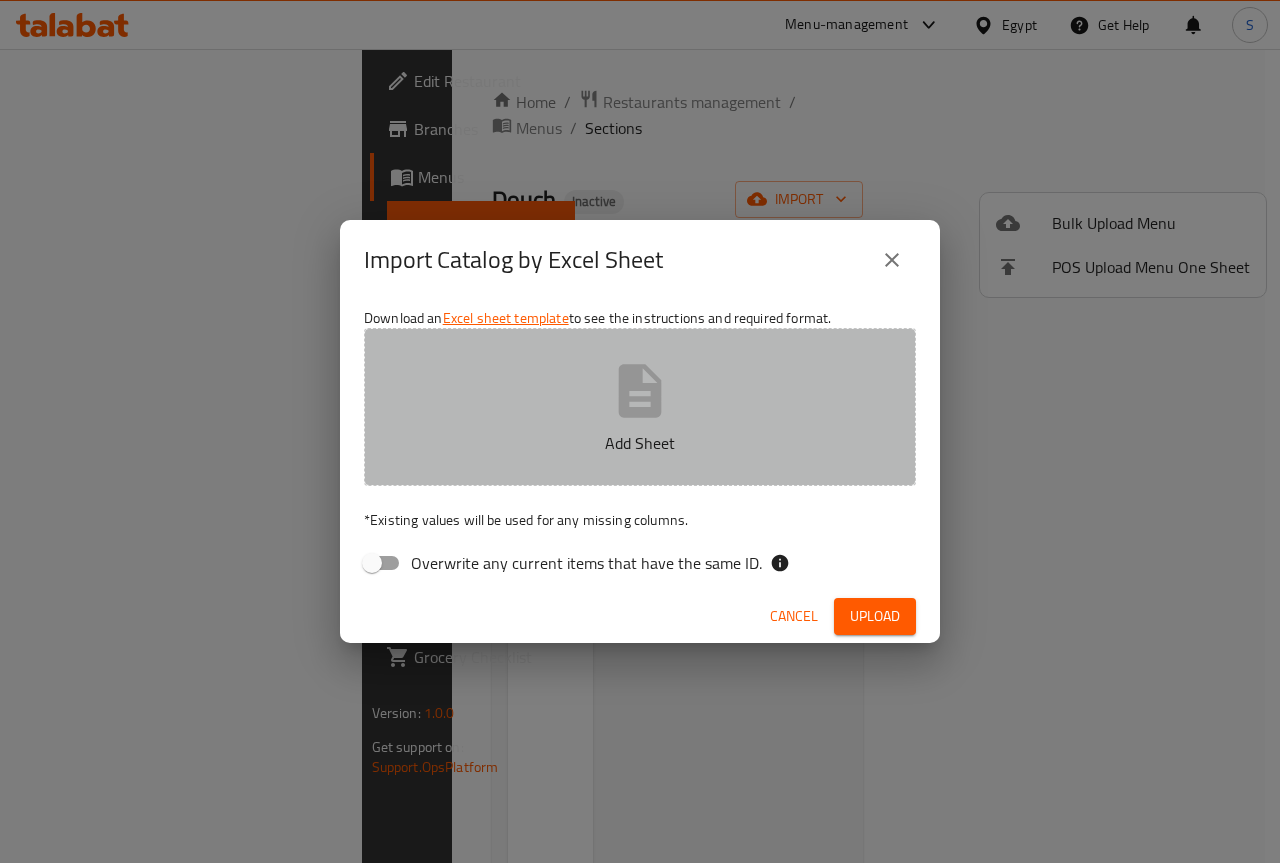 click 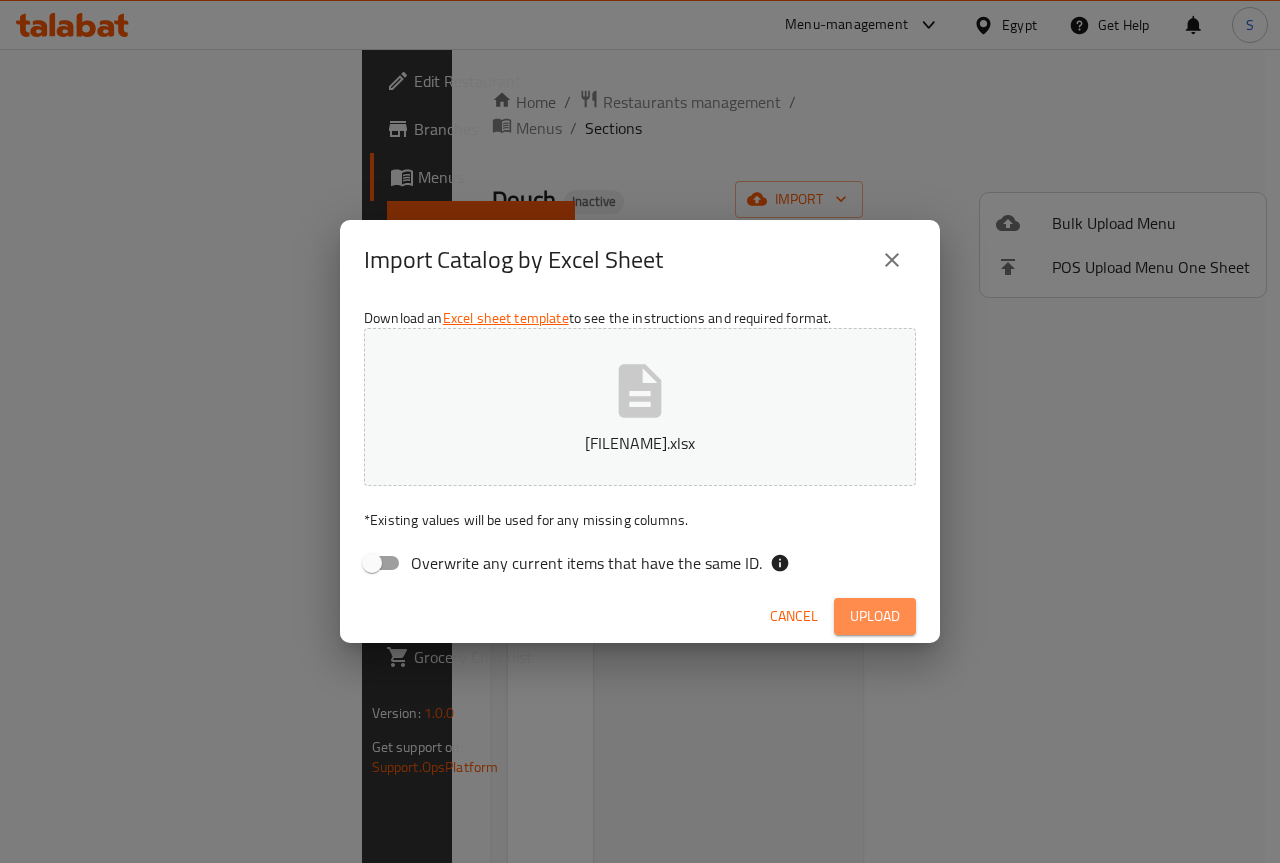 click on "Upload" at bounding box center (875, 616) 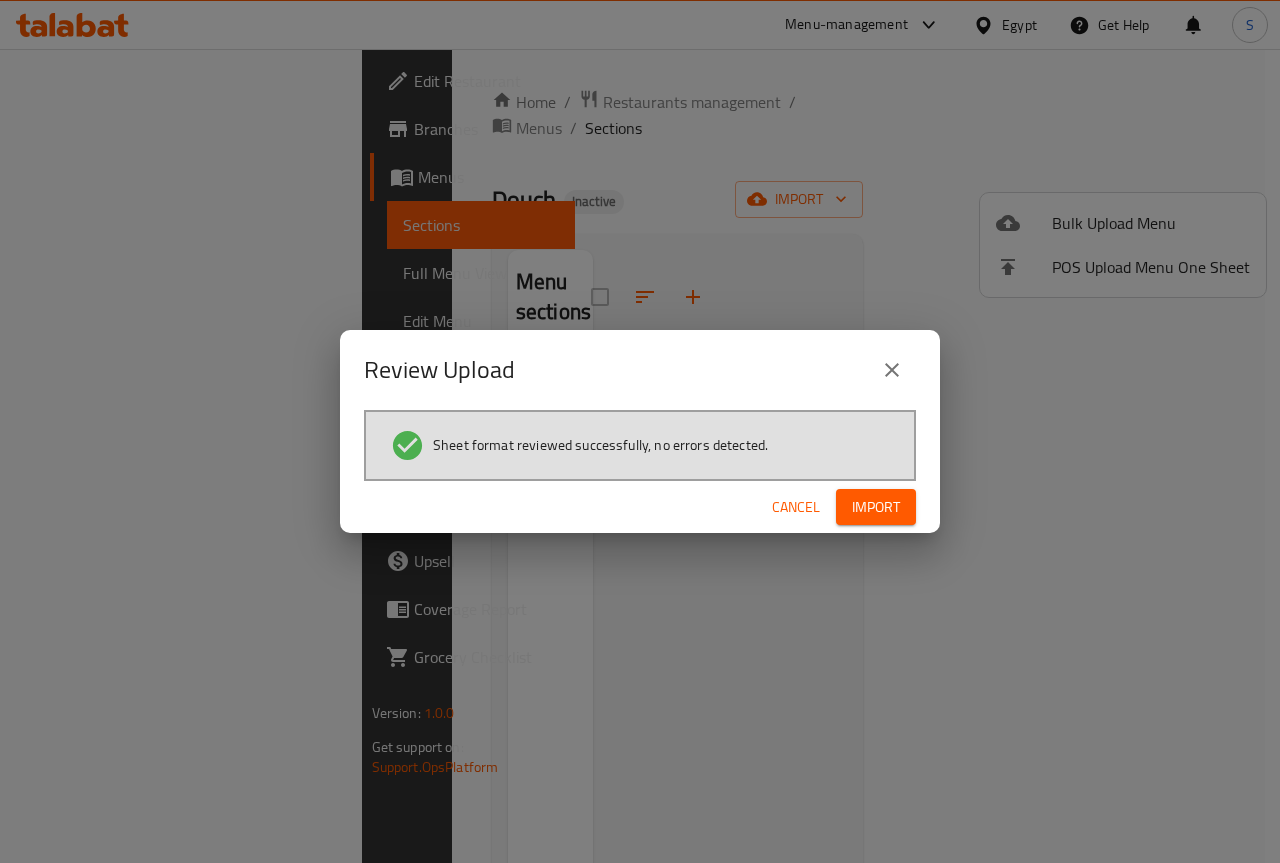 click on "Import" at bounding box center (876, 507) 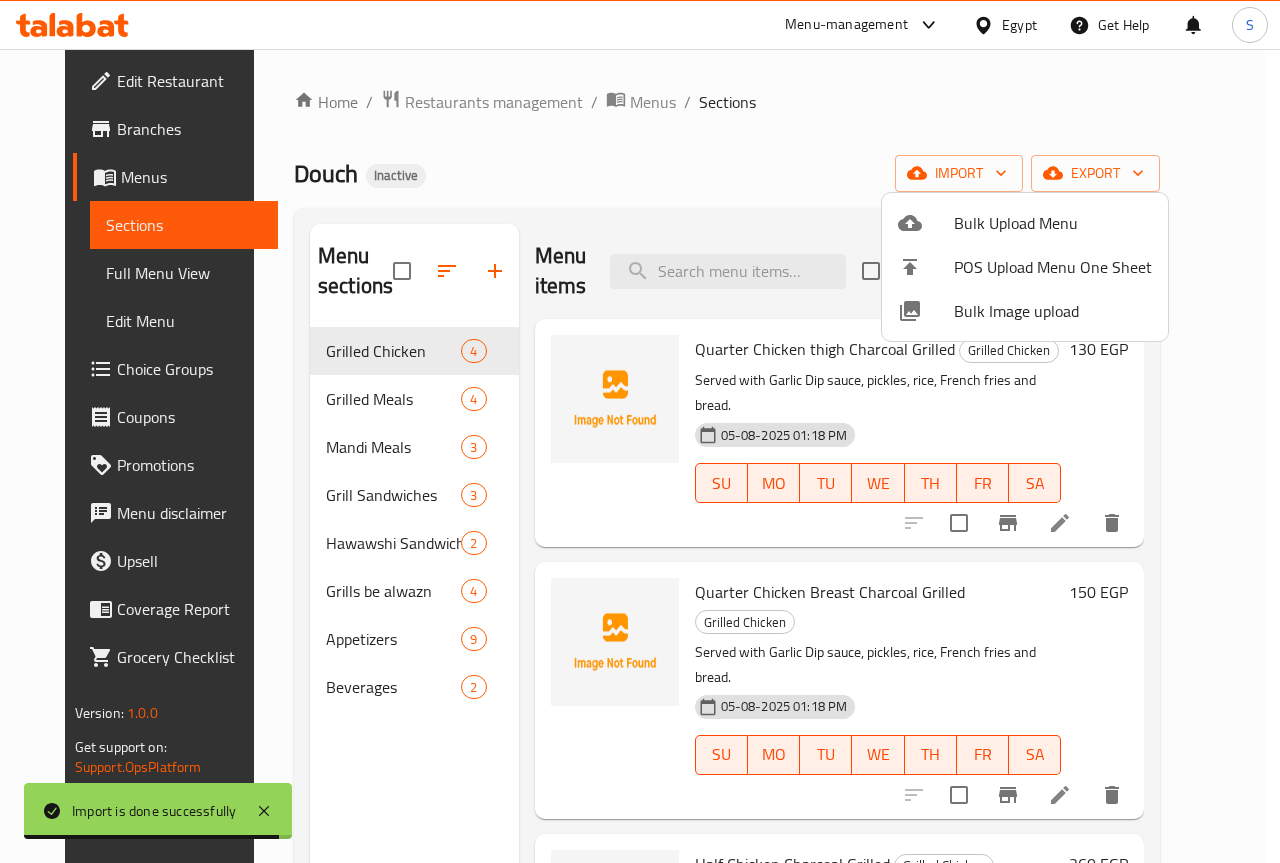 click at bounding box center [640, 431] 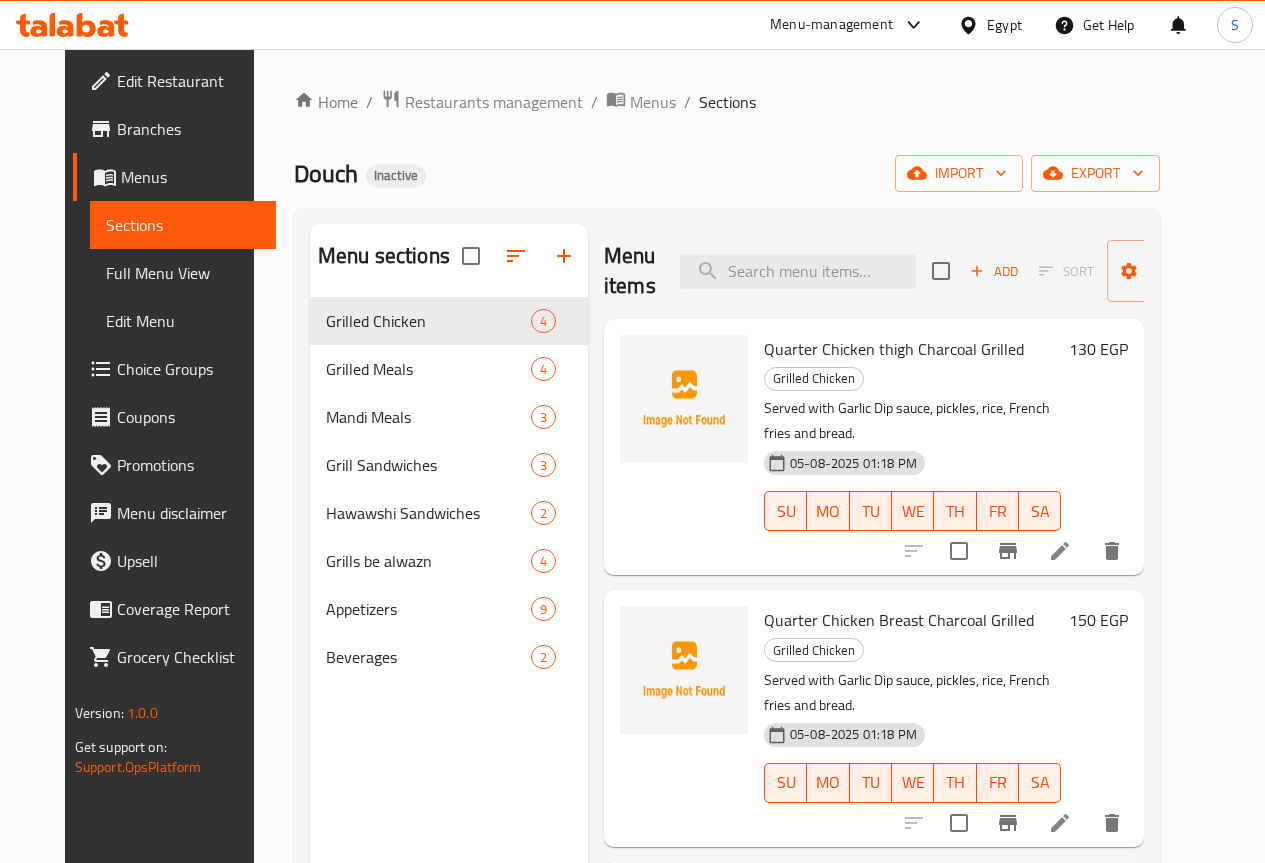 click on "Full Menu View" at bounding box center [183, 273] 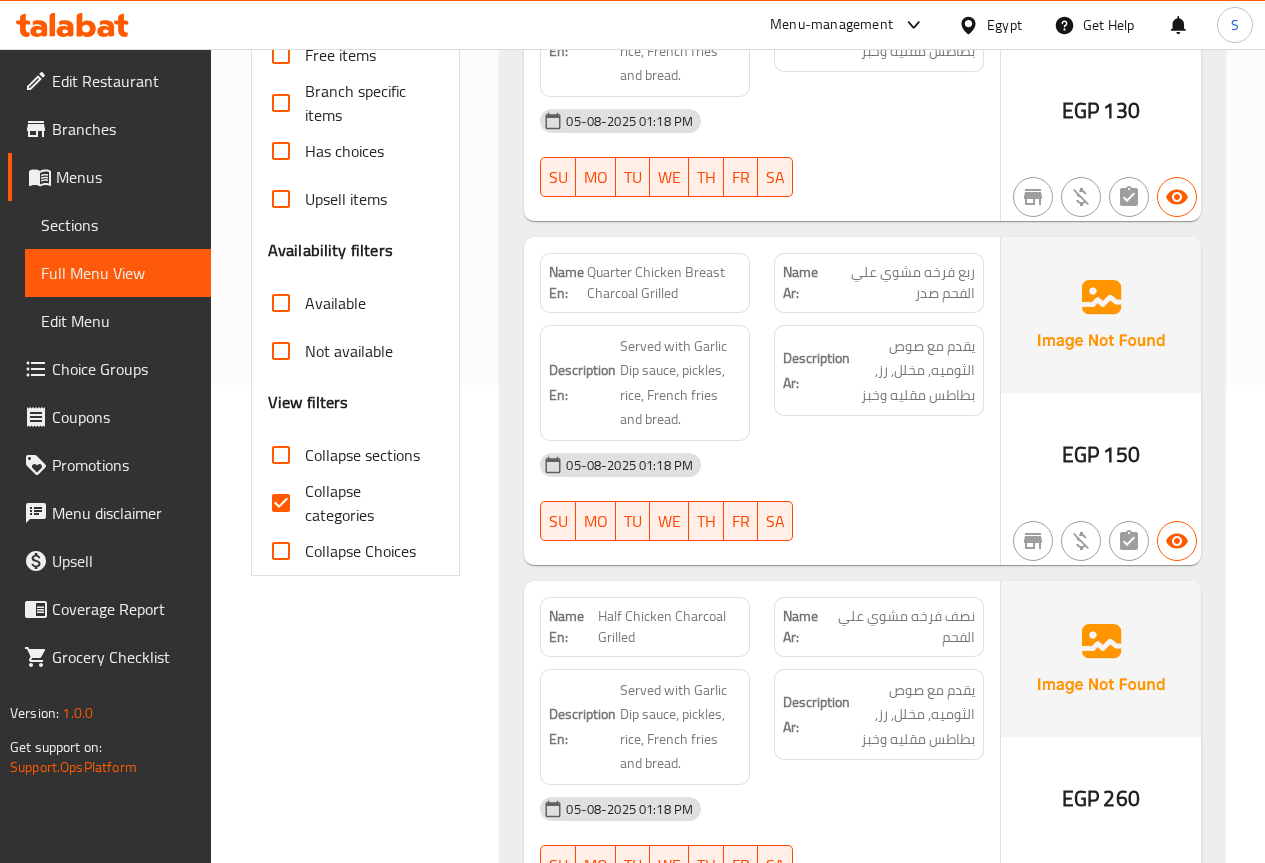 scroll, scrollTop: 700, scrollLeft: 0, axis: vertical 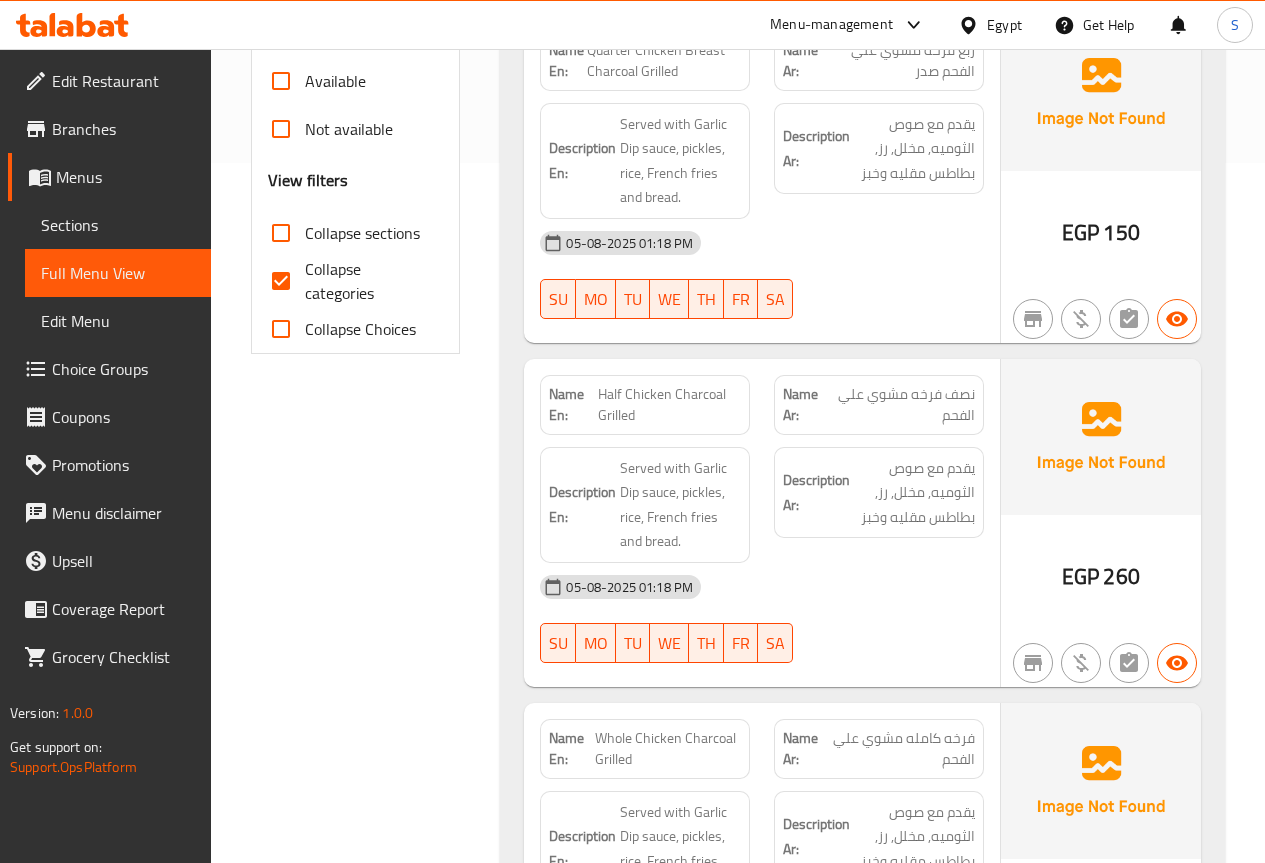 click on "Collapse categories" at bounding box center (281, 281) 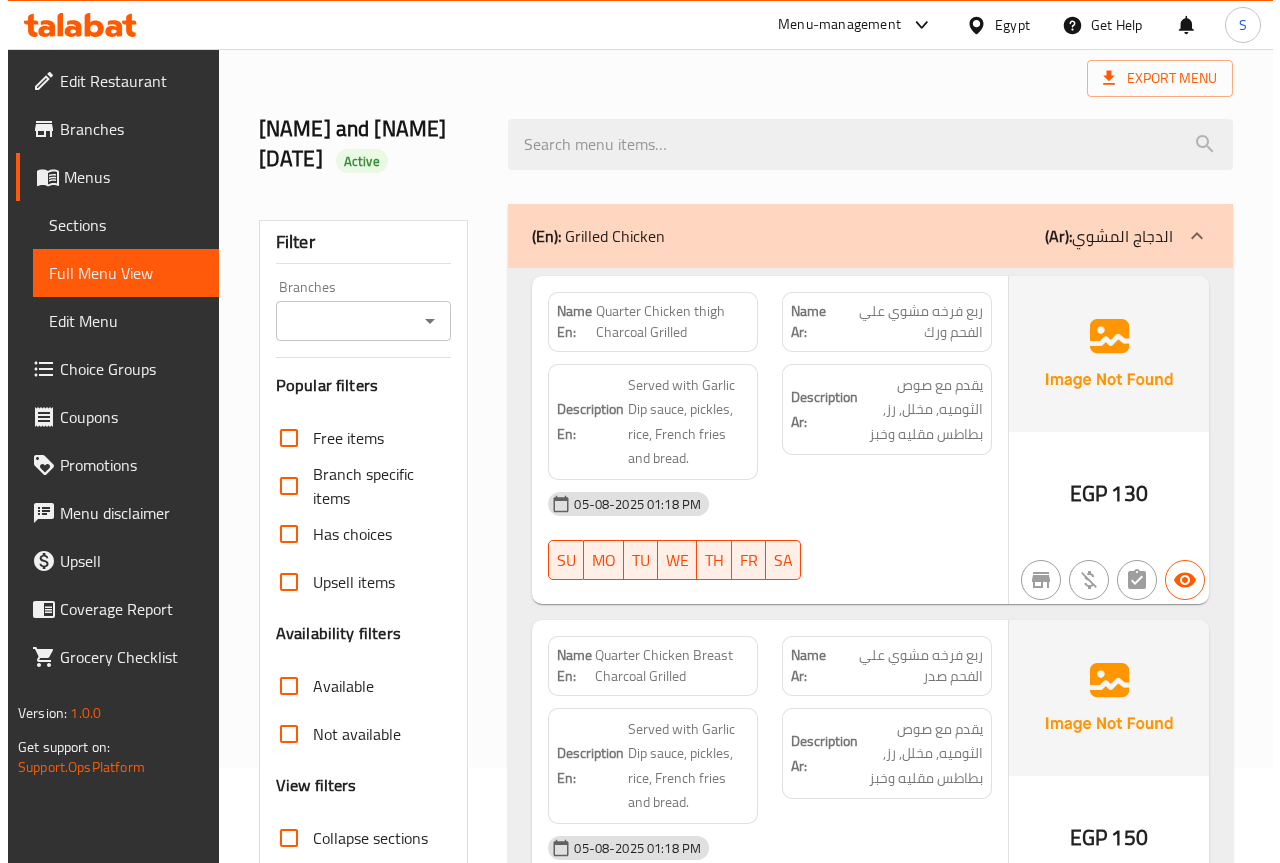 scroll, scrollTop: 0, scrollLeft: 0, axis: both 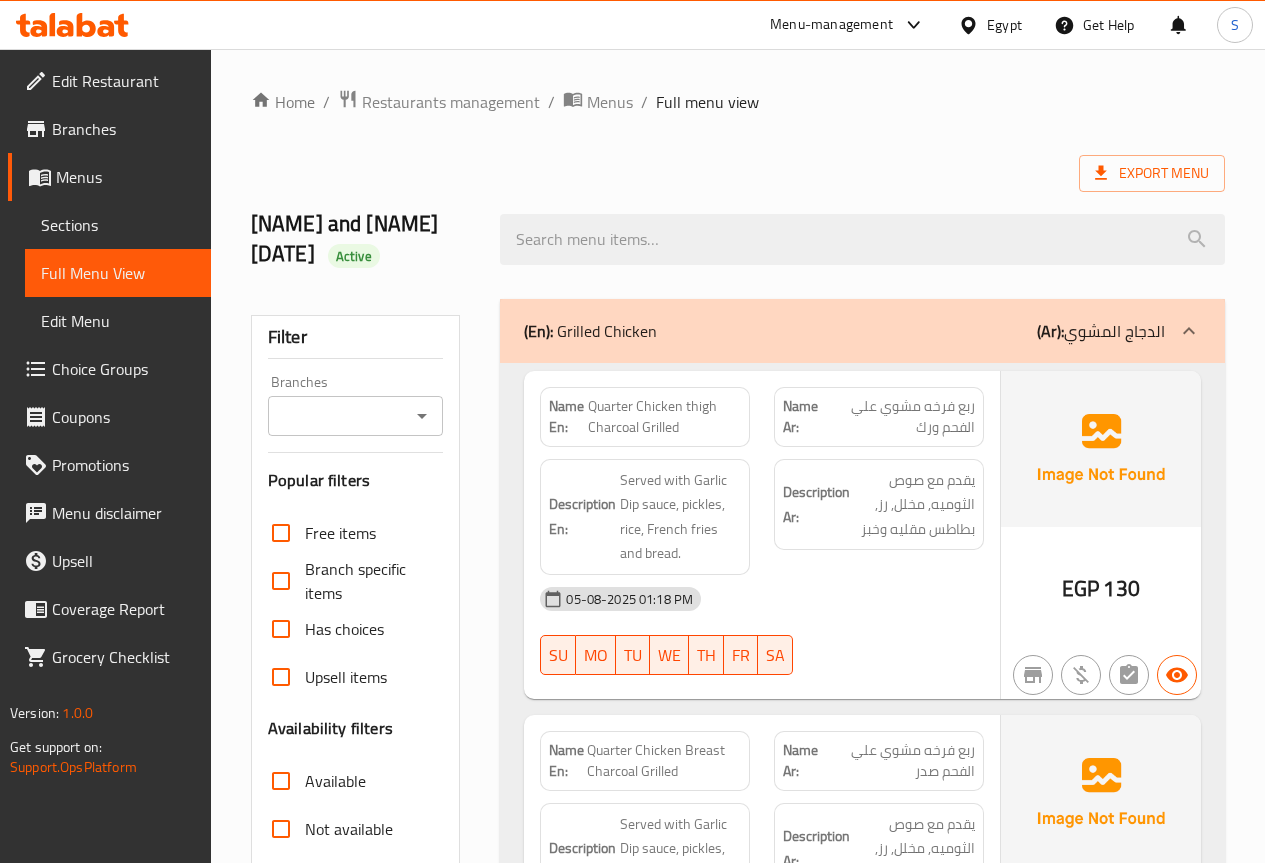 click on "Menus" at bounding box center (125, 177) 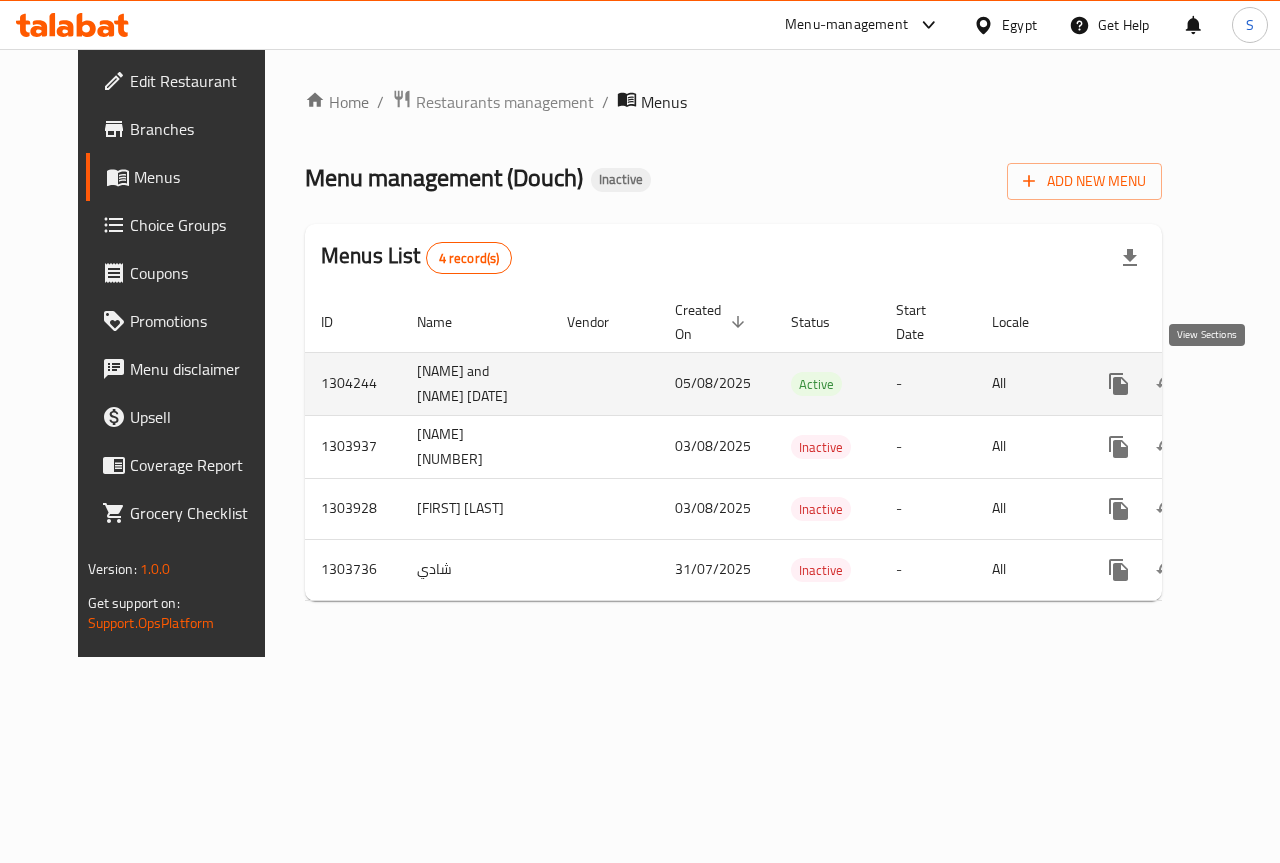 click 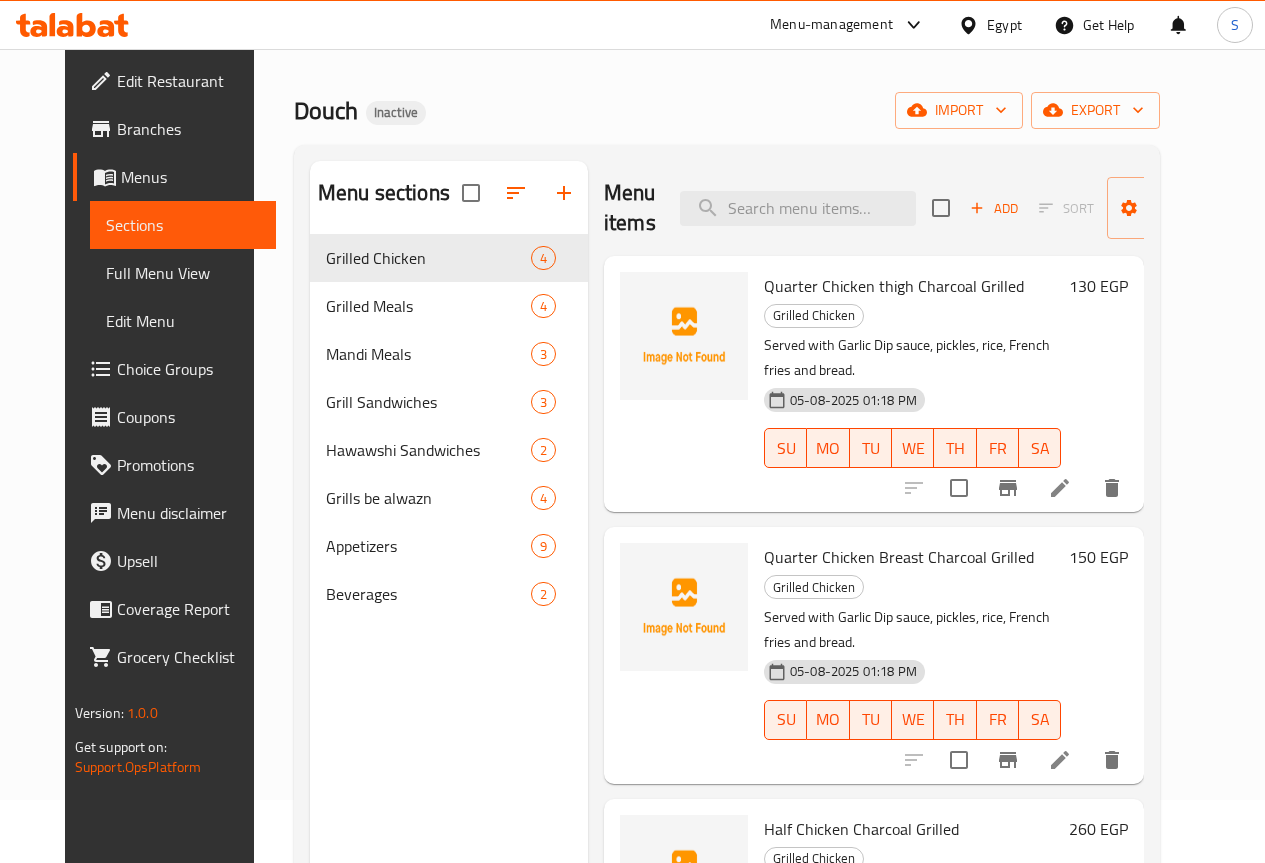 scroll, scrollTop: 280, scrollLeft: 0, axis: vertical 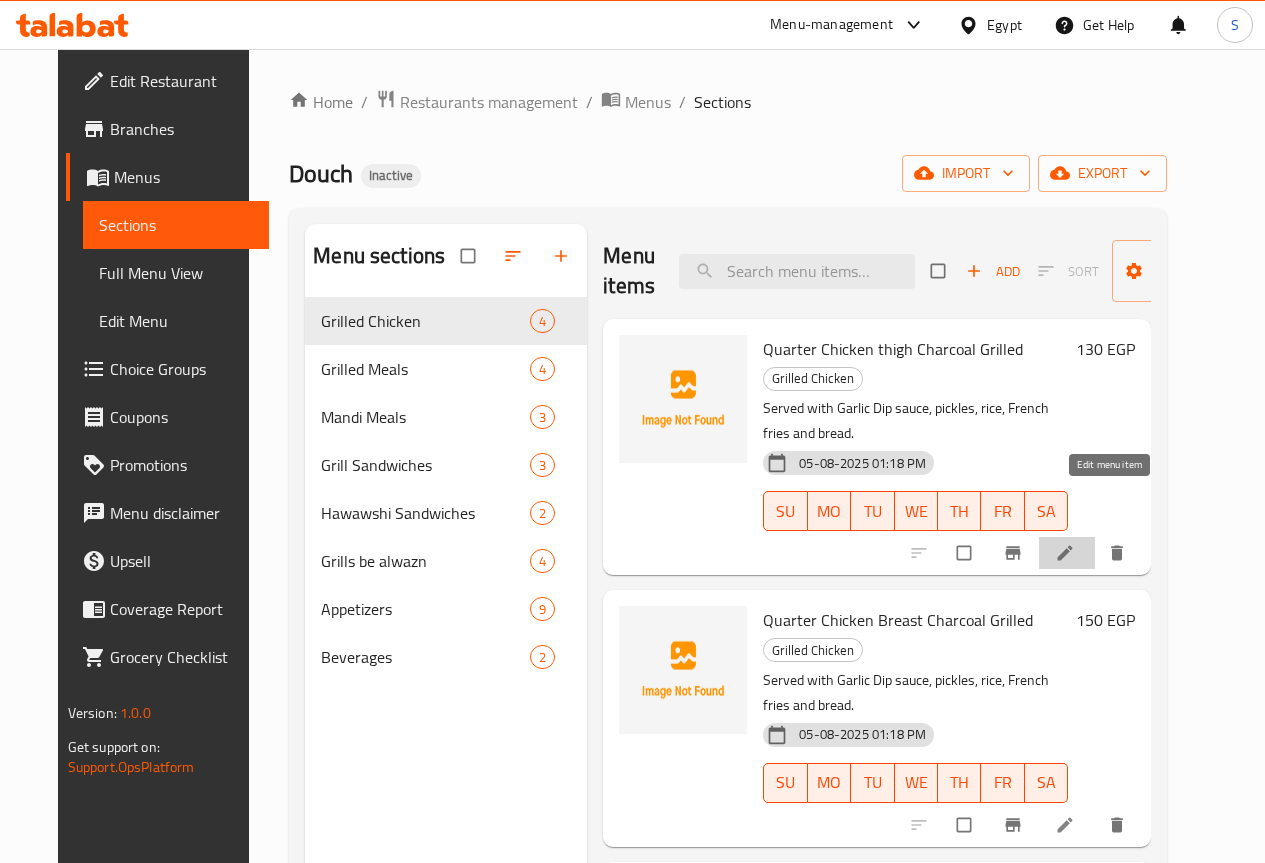click 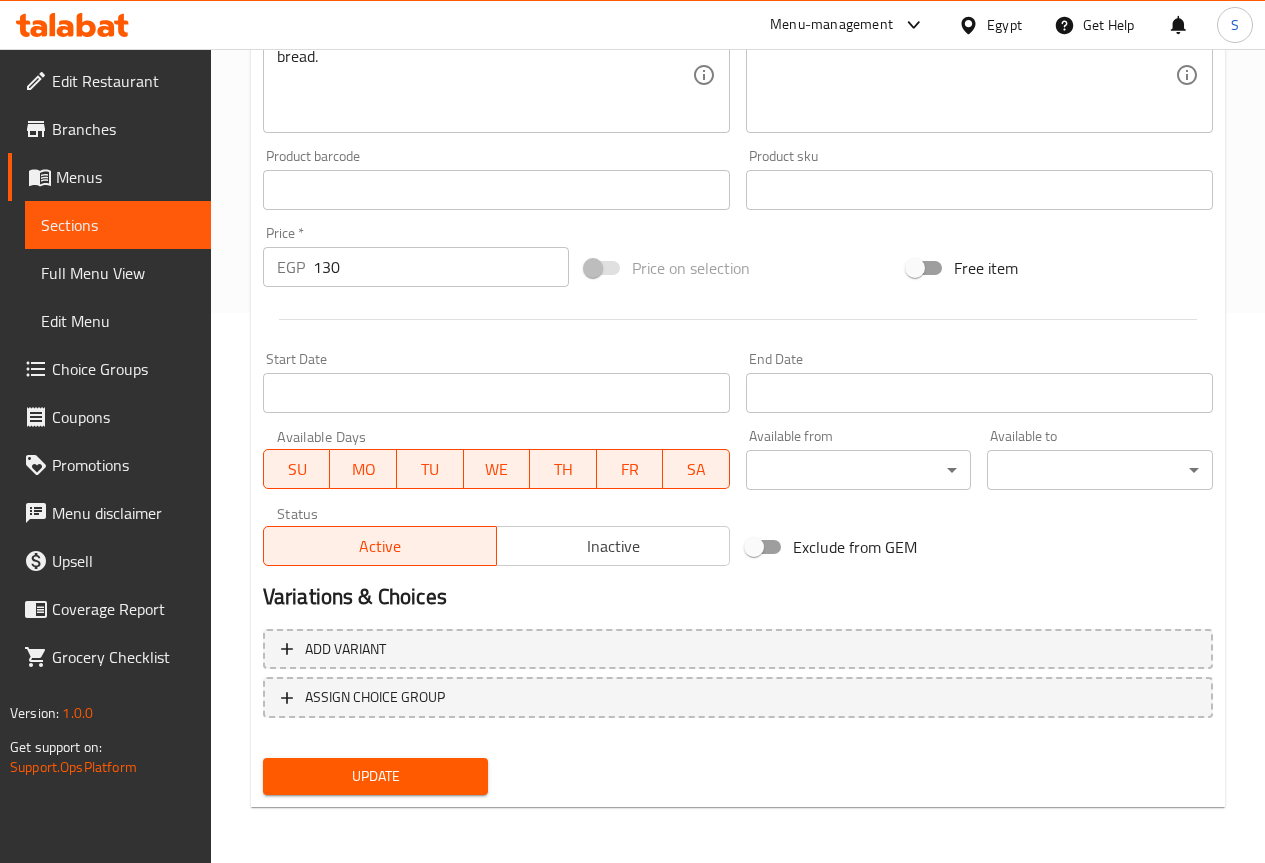 scroll, scrollTop: 0, scrollLeft: 0, axis: both 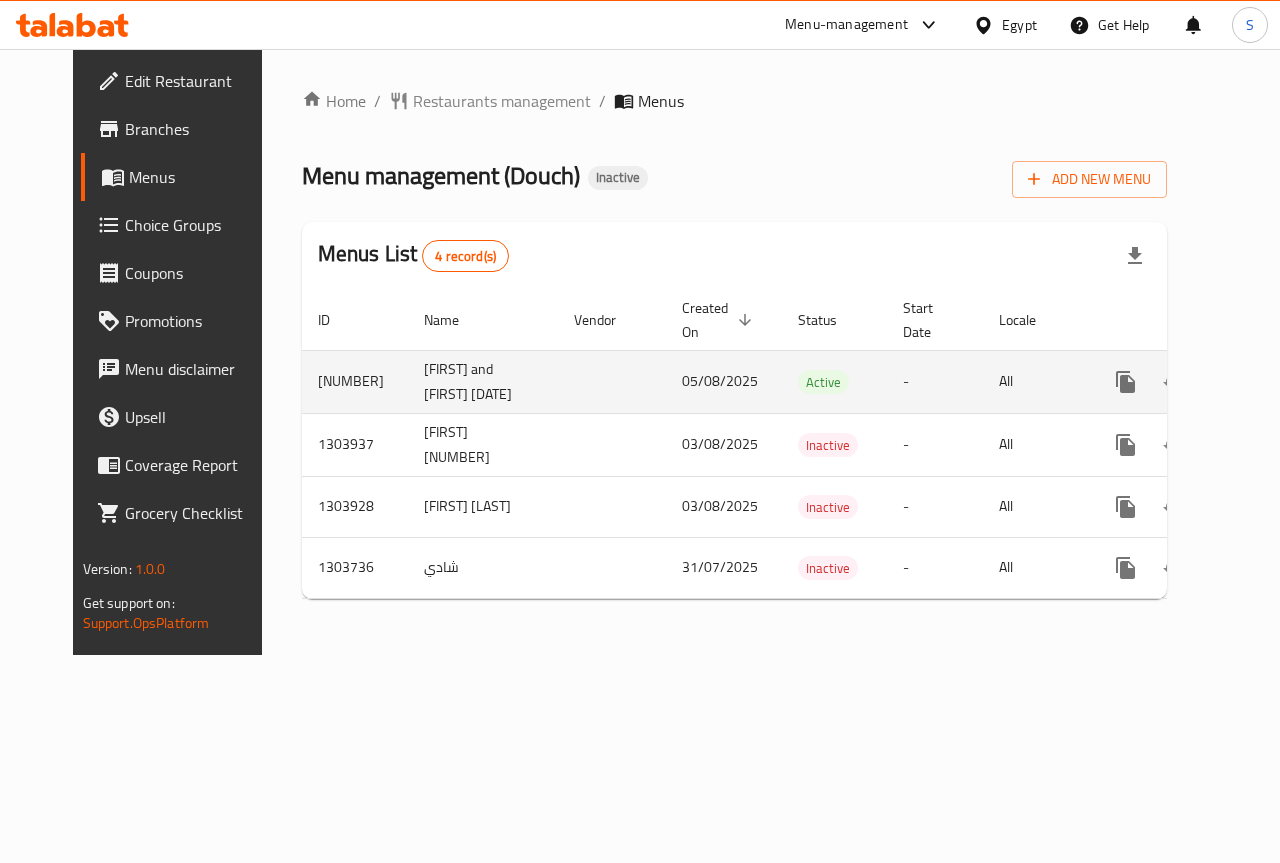 click 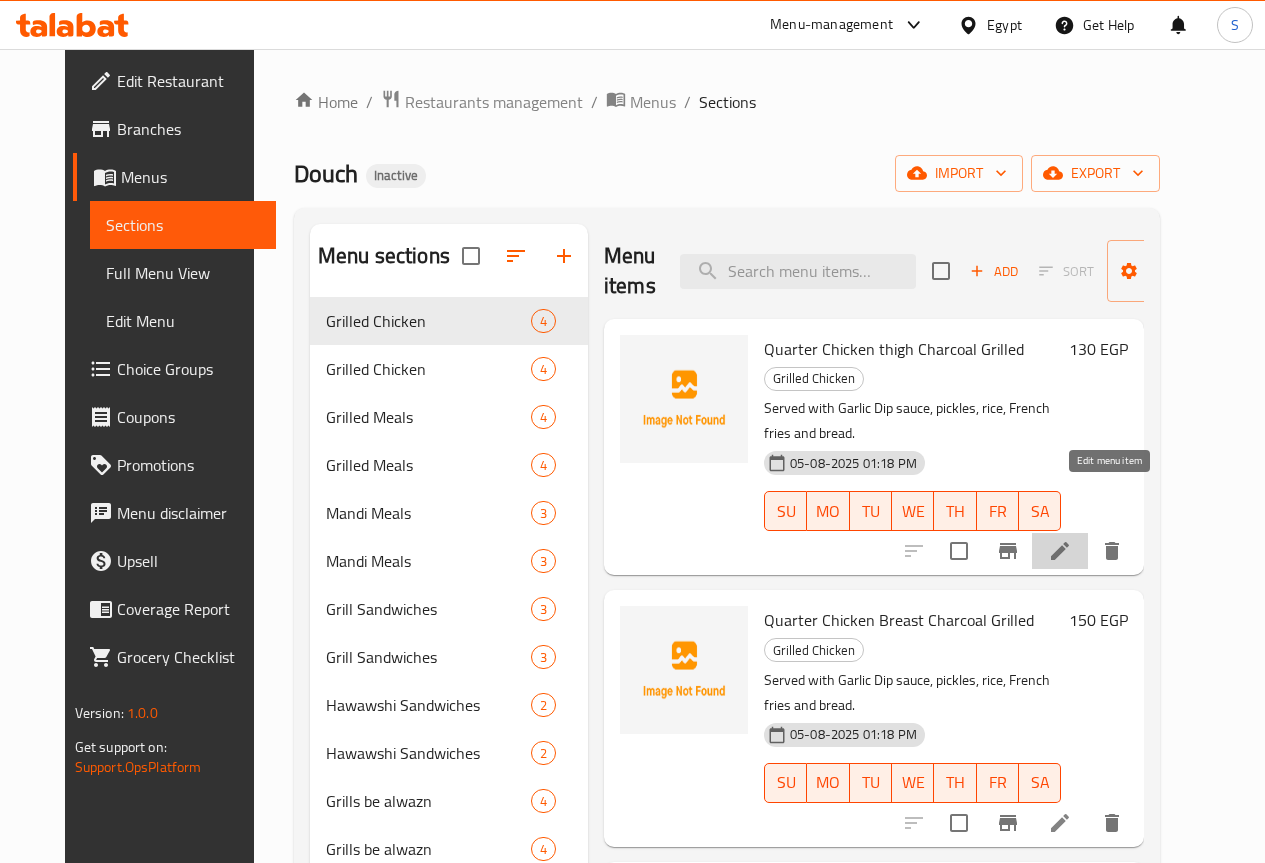 click 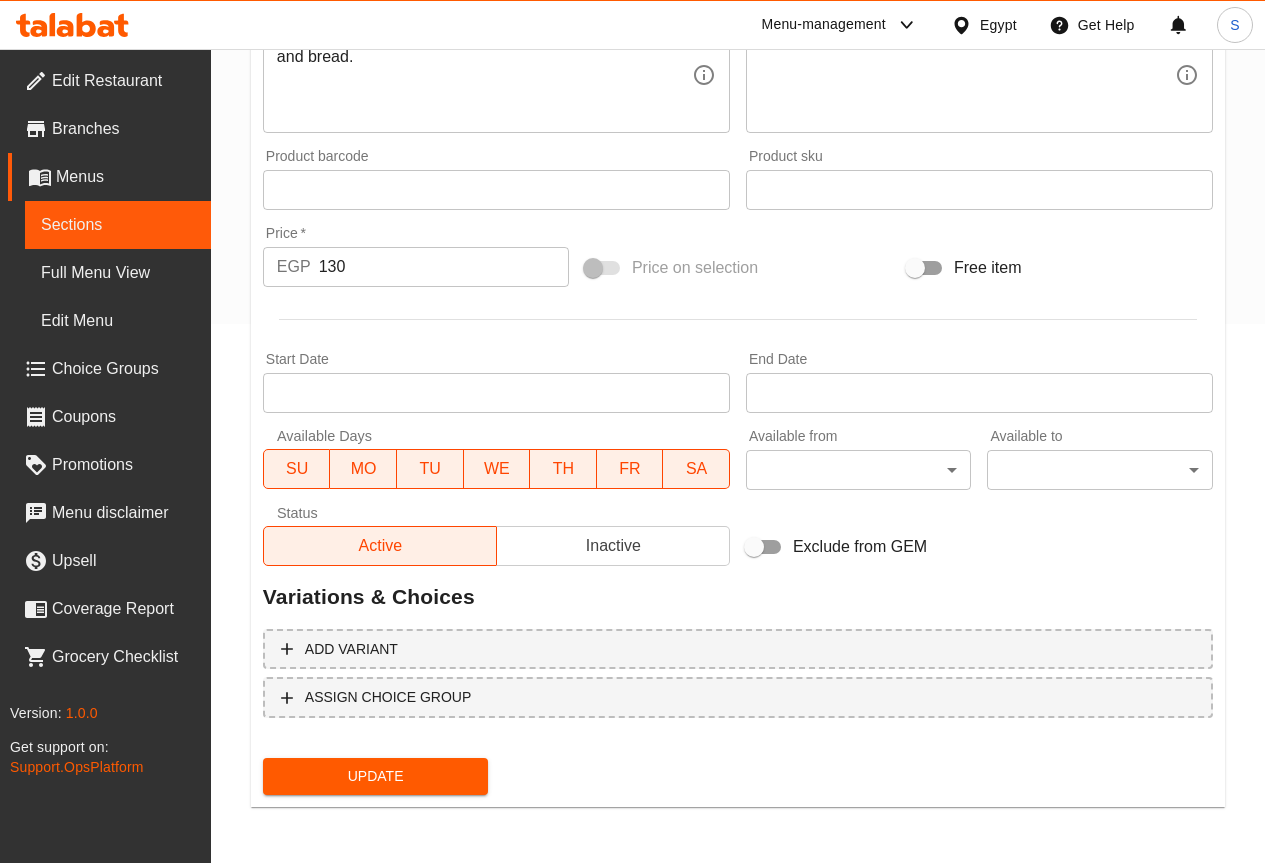 scroll, scrollTop: 539, scrollLeft: 0, axis: vertical 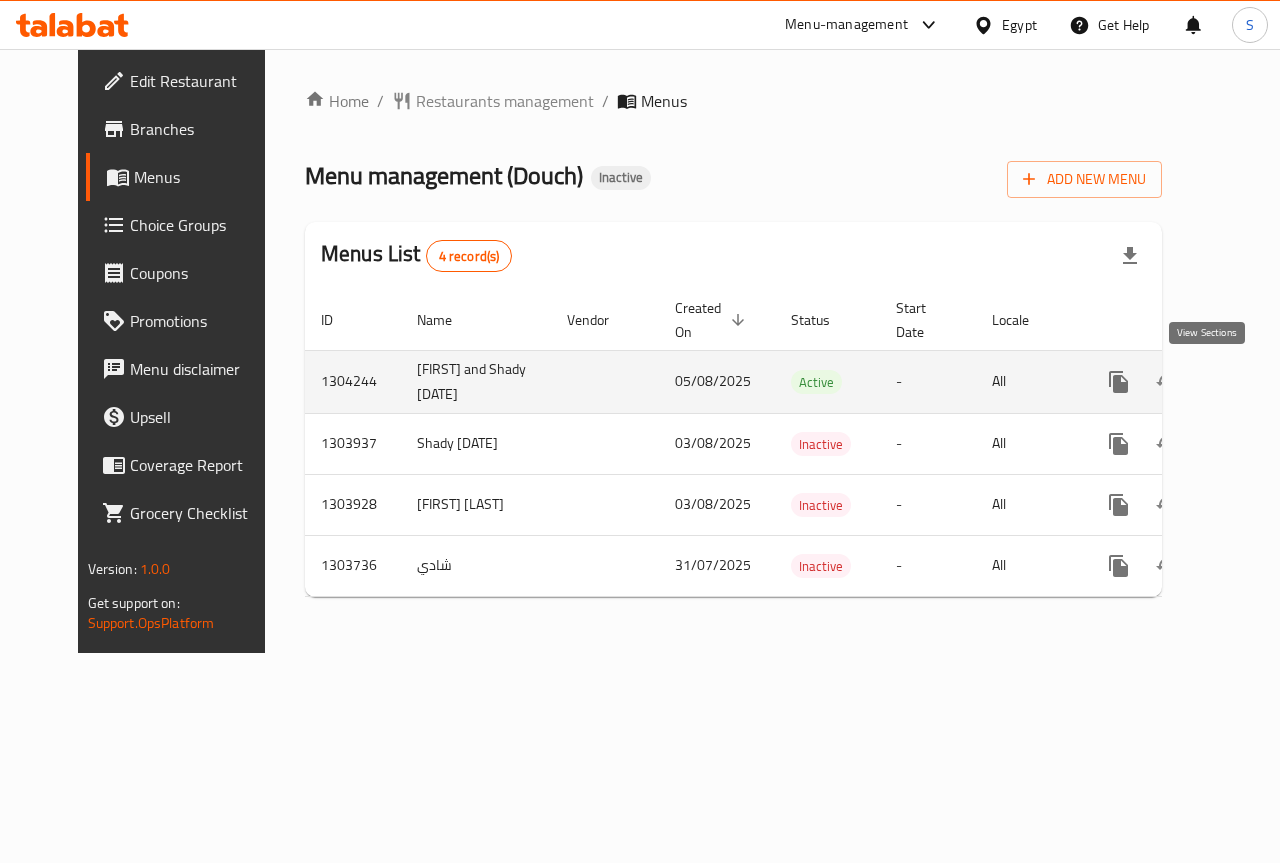click 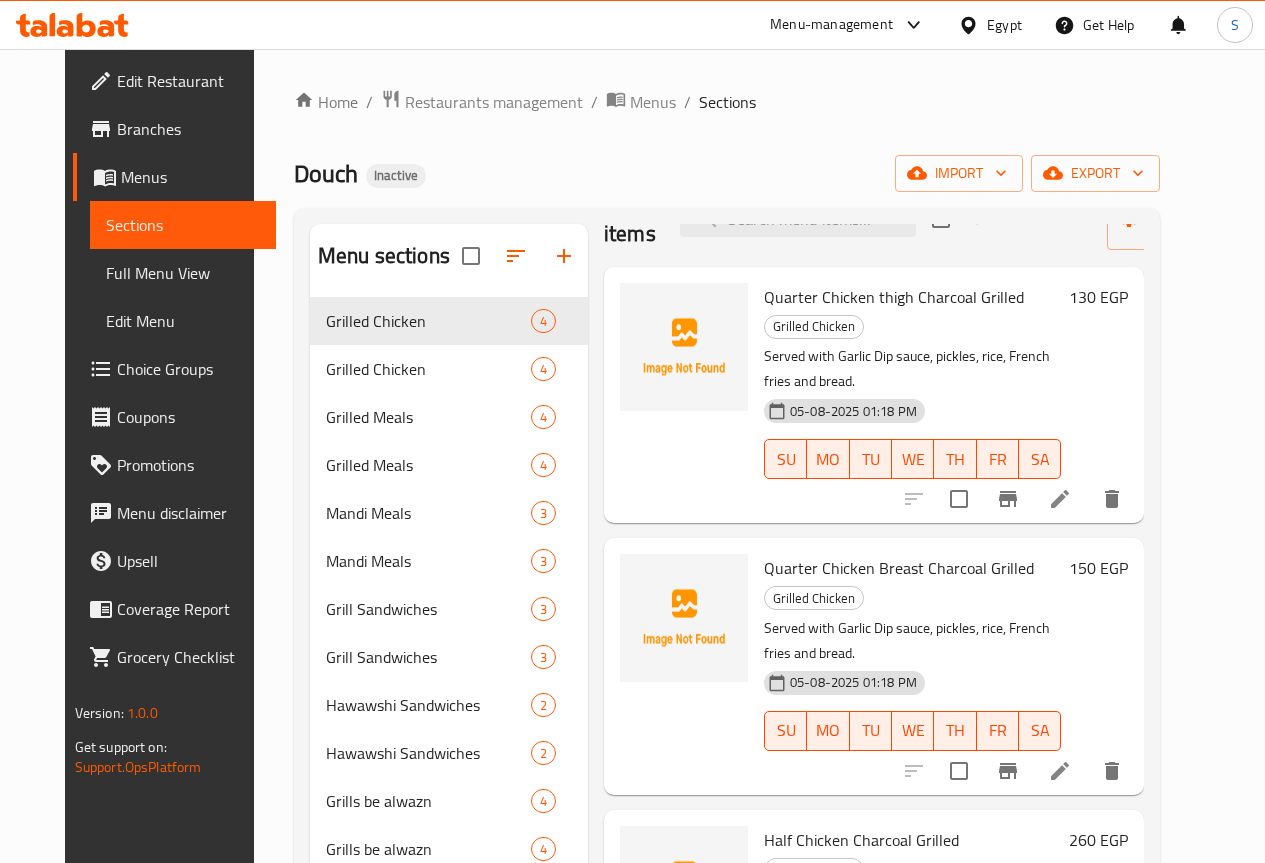 scroll, scrollTop: 75, scrollLeft: 0, axis: vertical 